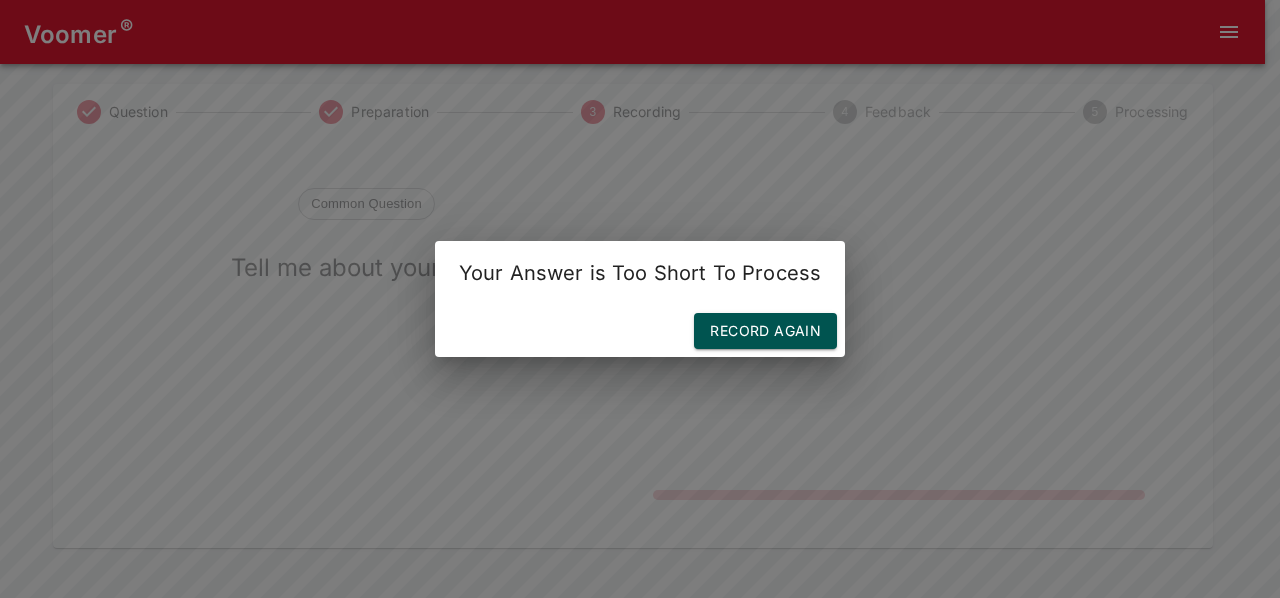 scroll, scrollTop: 72, scrollLeft: 0, axis: vertical 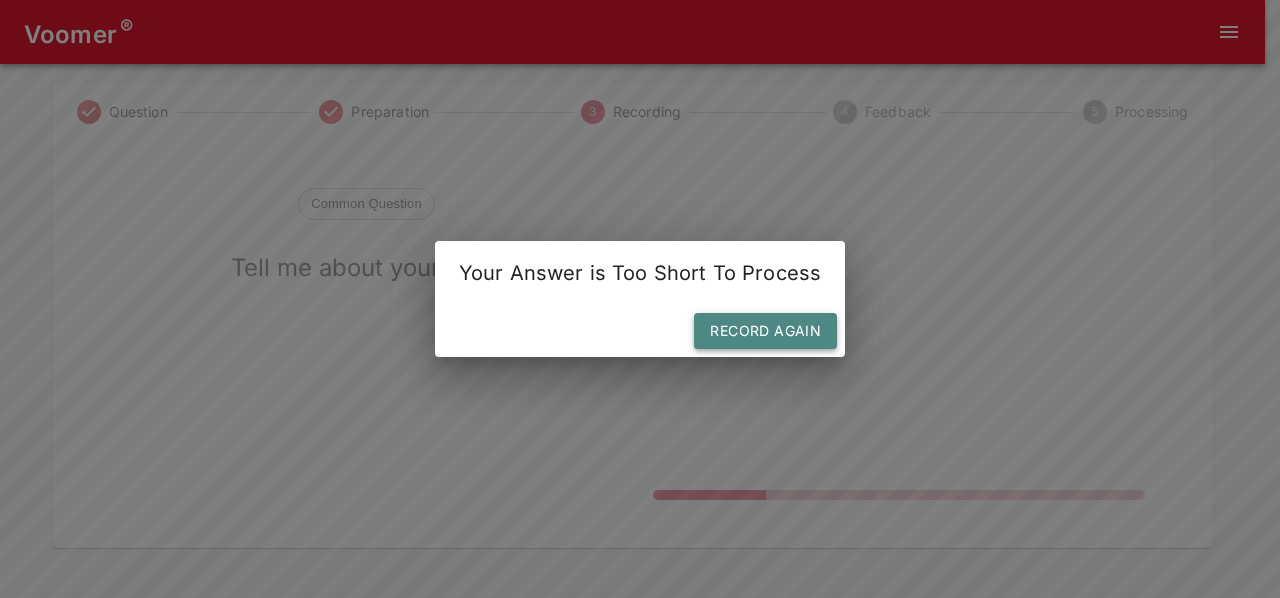 click on "Record Again" at bounding box center (765, 331) 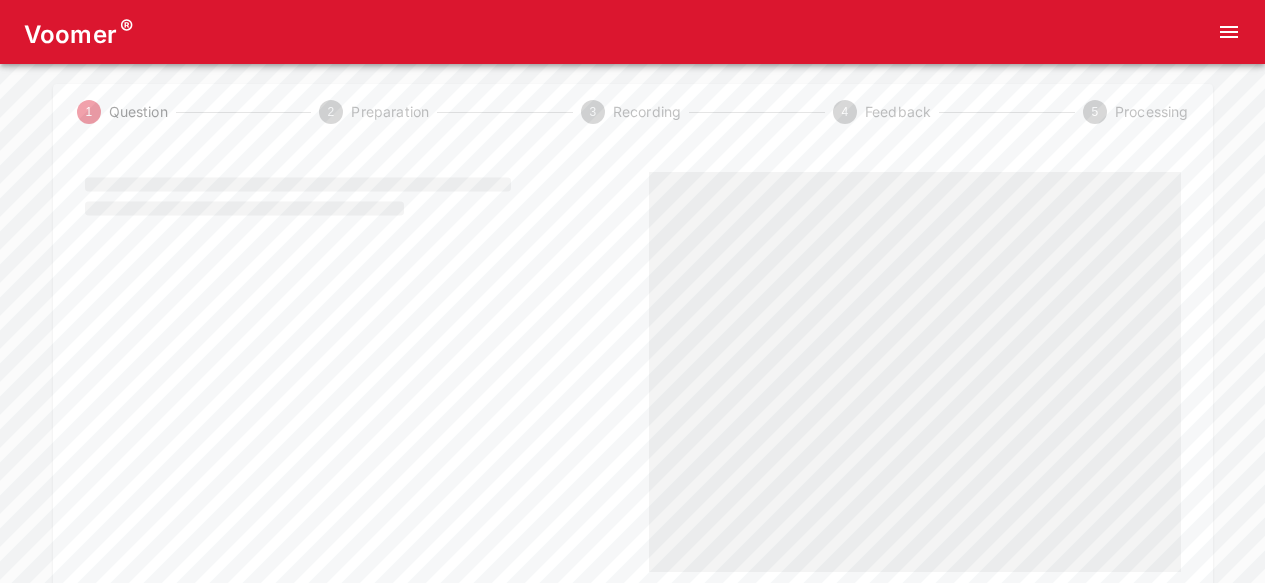 scroll, scrollTop: 0, scrollLeft: 0, axis: both 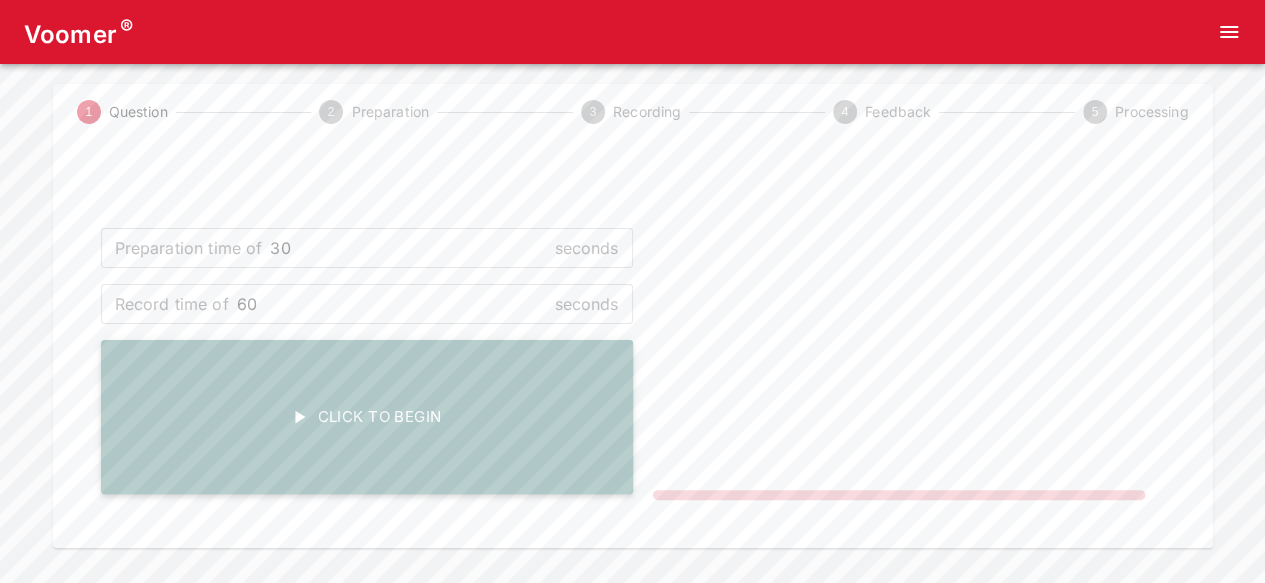 click on "Click To Begin" at bounding box center [367, 417] 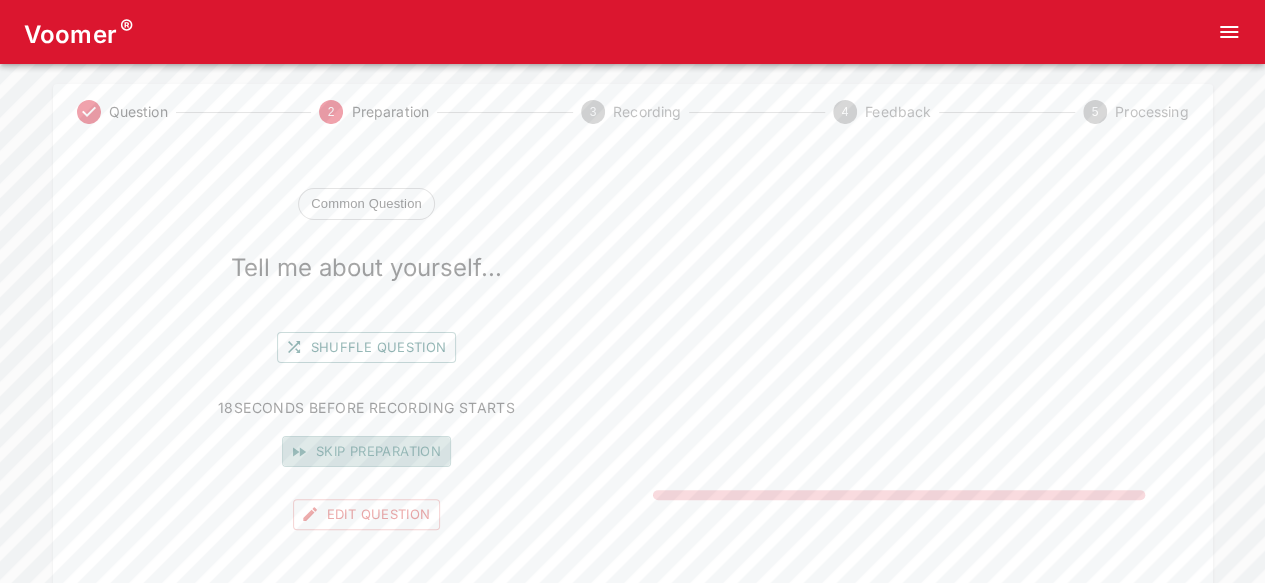 click on "Skip preparation" at bounding box center [366, 451] 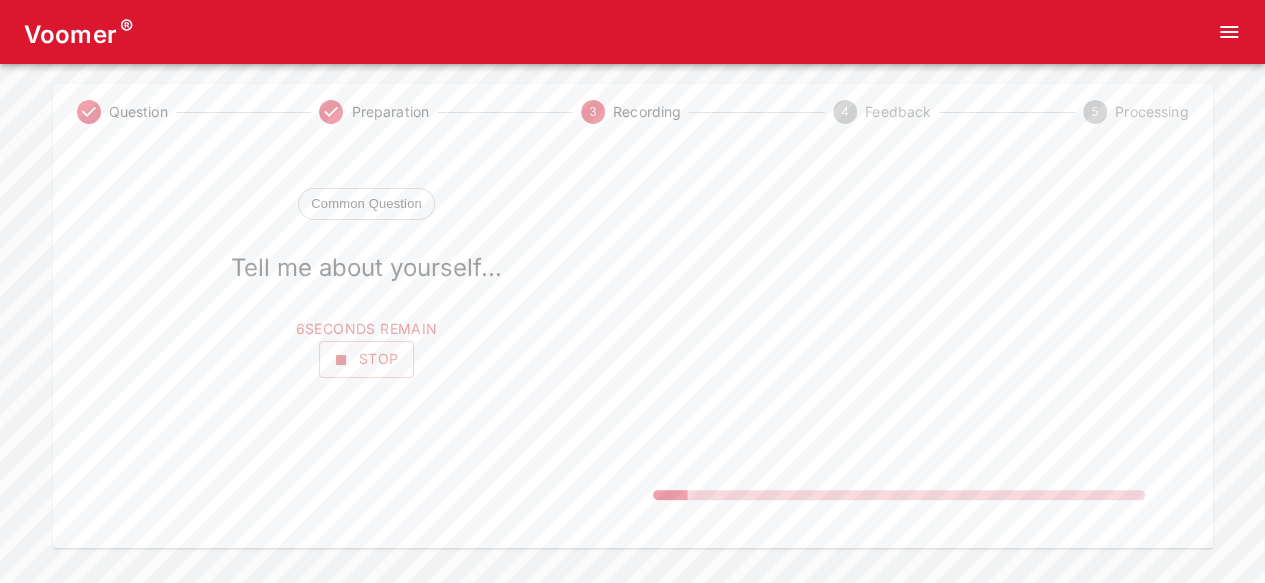 click on "6  seconds remain" at bounding box center (367, 329) 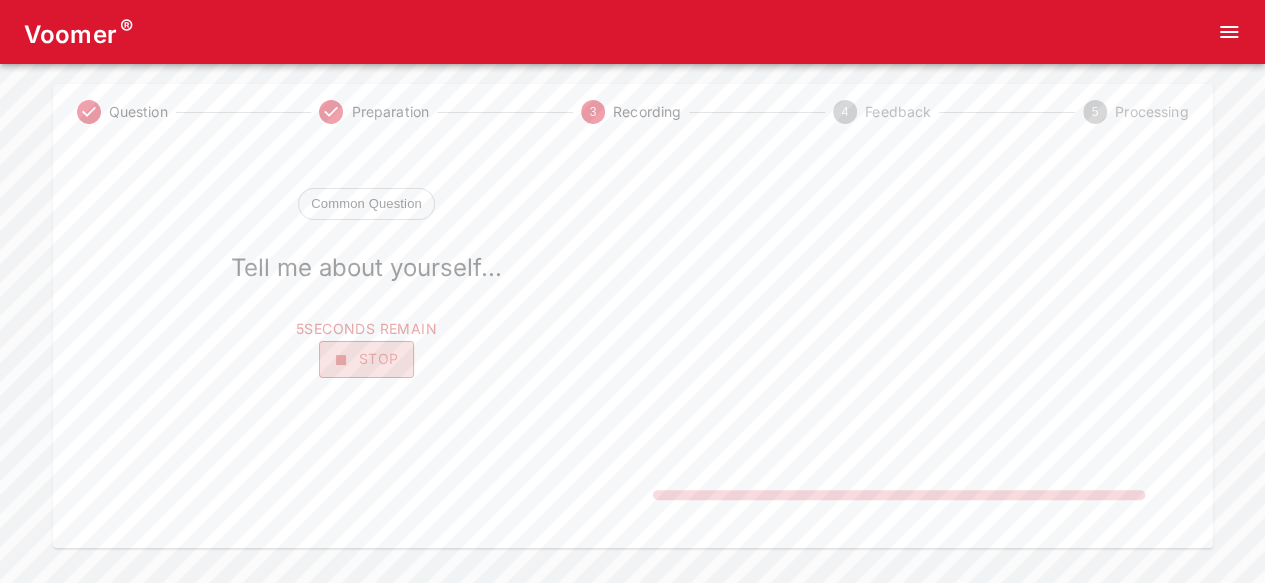 click on "Stop" at bounding box center [367, 359] 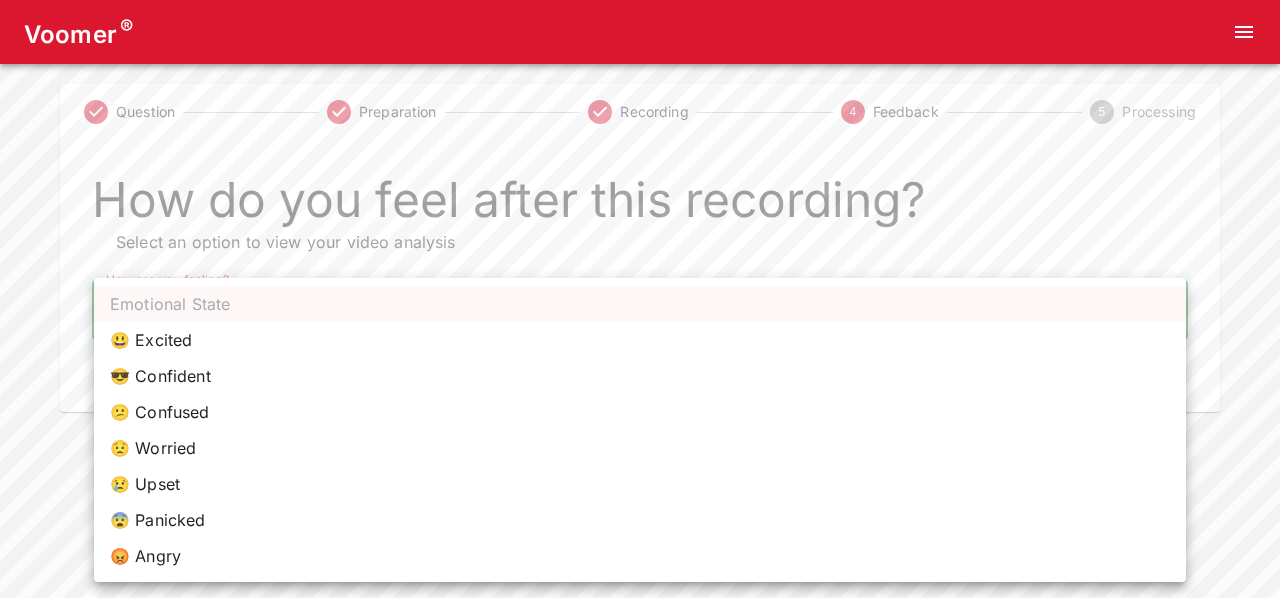 click on "Voomer ® Question Preparation Recording 4 Feedback 5 Processing How do you feel after this recording? Select an option to view your video analysis How are you feeling? ​ How are you feeling? Home Analysis Tokens: 0 Pricing Log Out Emotional State  😃 Excited  😎 Confident  😕 Confused 😟 Worried  😢 Upset  😨 Panicked  😡 Angry" at bounding box center (640, 206) 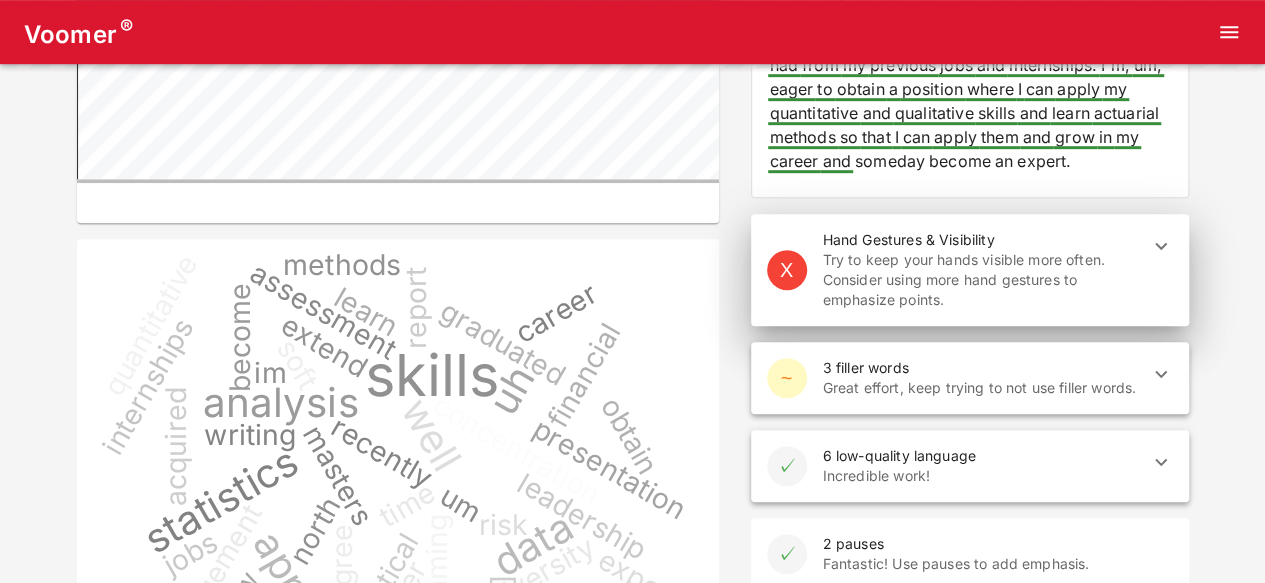 scroll, scrollTop: 531, scrollLeft: 0, axis: vertical 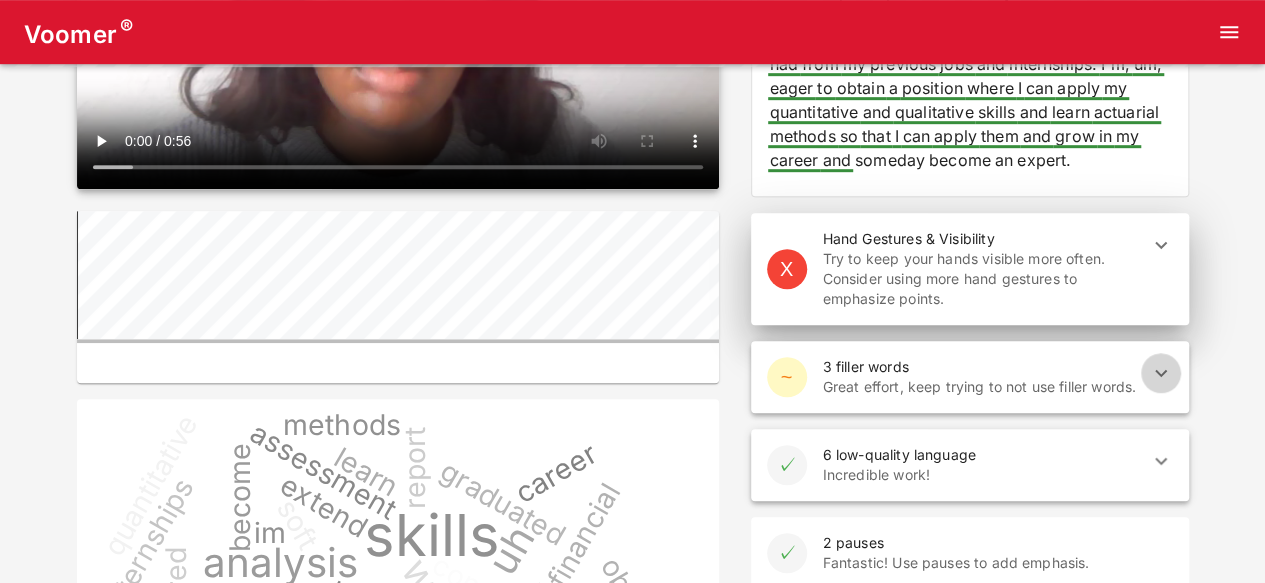 click at bounding box center (1161, 373) 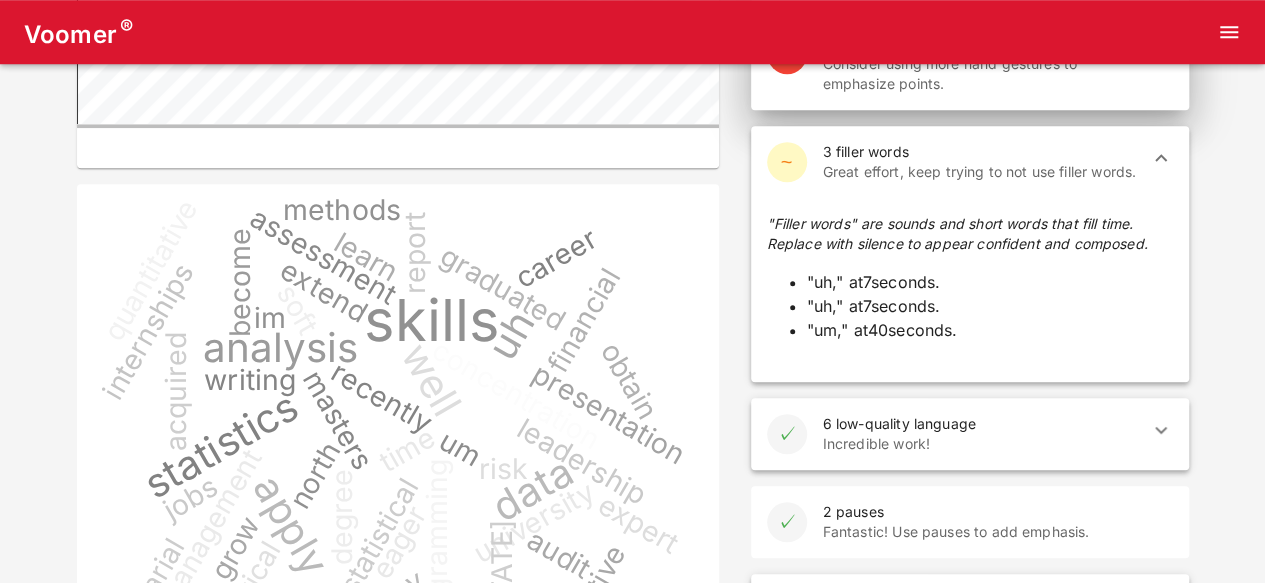 scroll, scrollTop: 747, scrollLeft: 0, axis: vertical 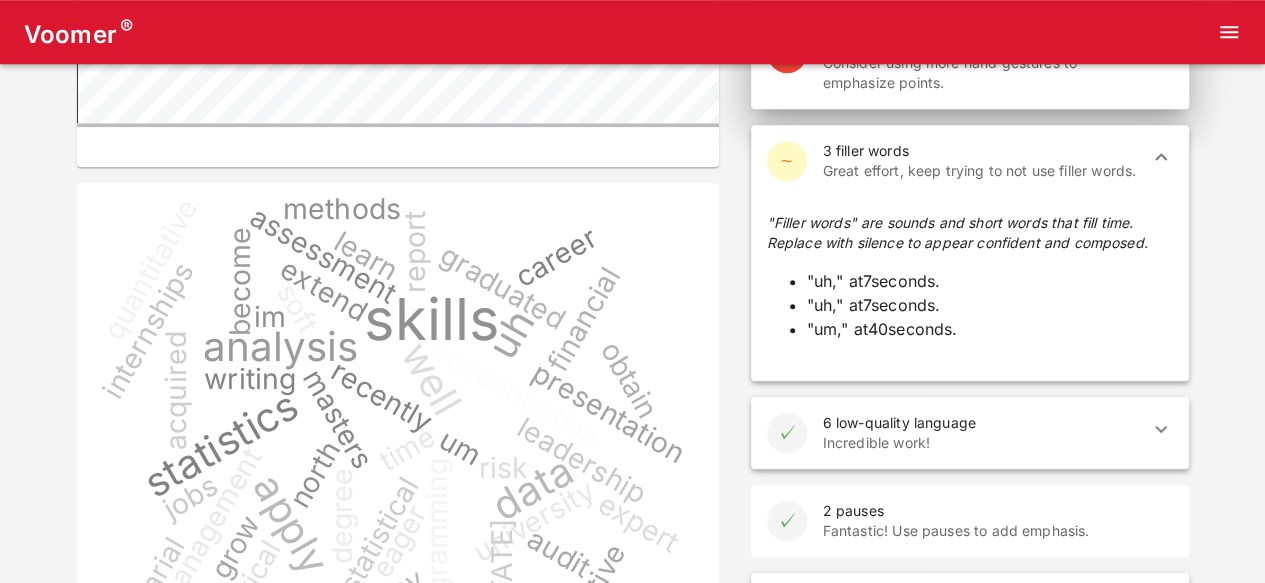 click on "Incredible work!" at bounding box center (982, 443) 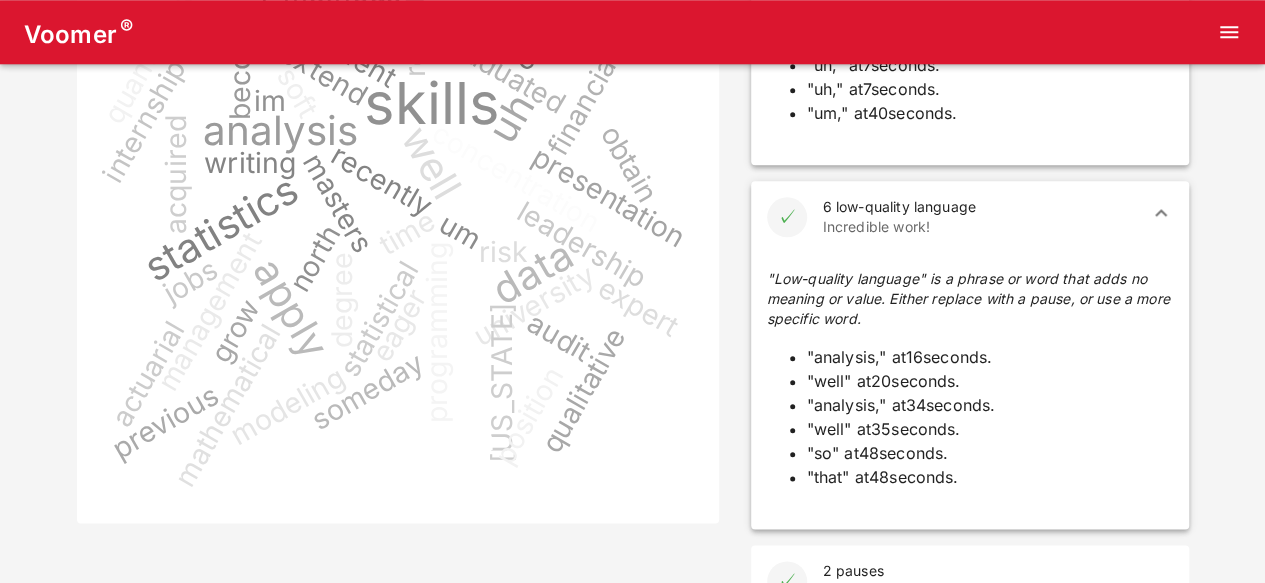 scroll, scrollTop: 967, scrollLeft: 0, axis: vertical 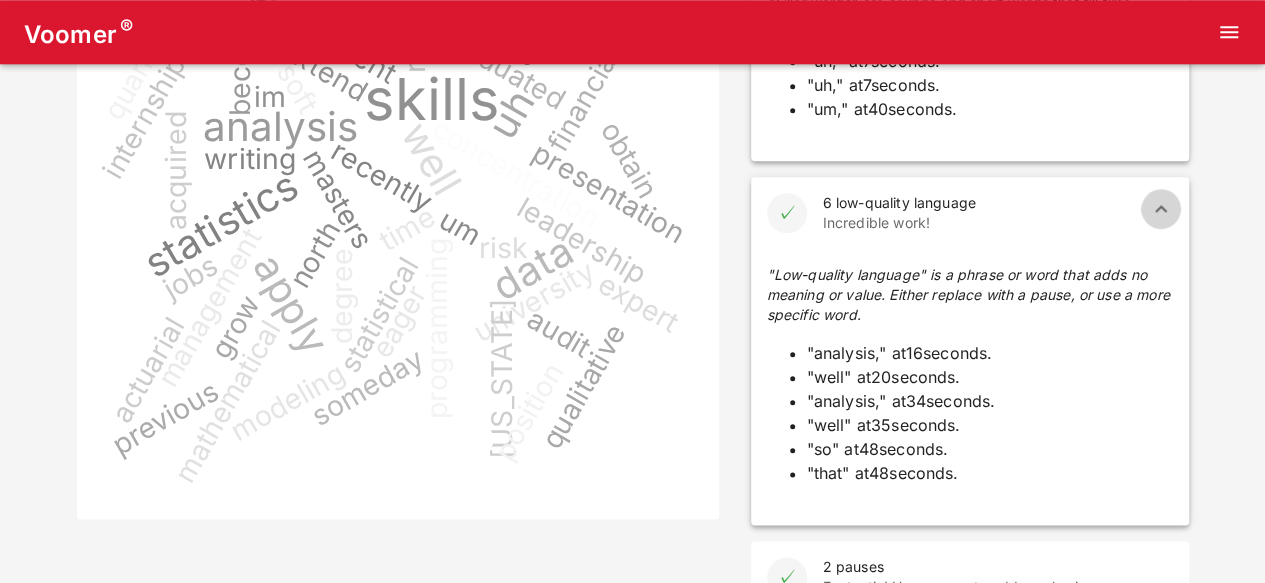 click 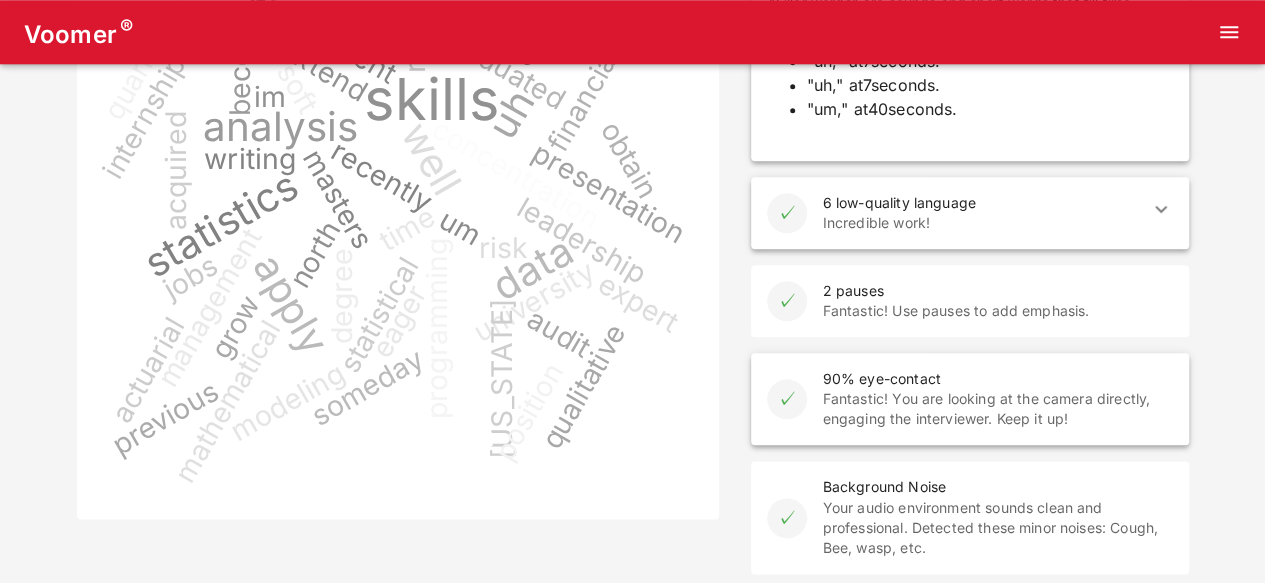 click on "✓ 2 pauses Fantastic! Use pauses to add emphasis." at bounding box center [970, 301] 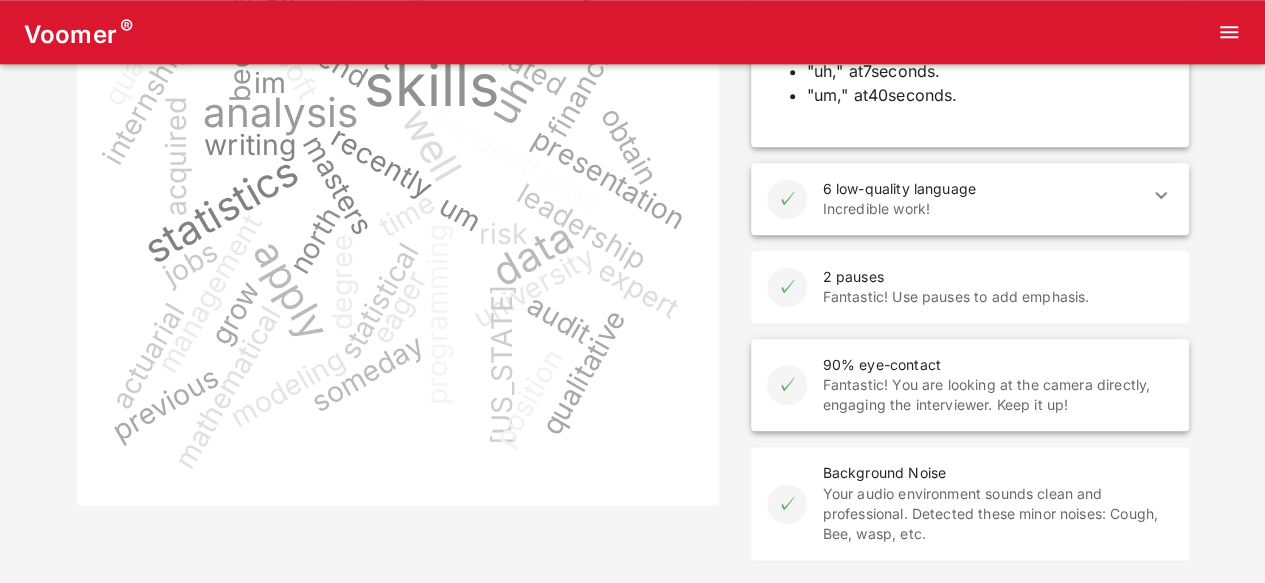 click on "✓ Background Noise Your audio environment sounds clean and professional. Detected these minor noises: Cough, Bee, wasp, etc." at bounding box center [970, 503] 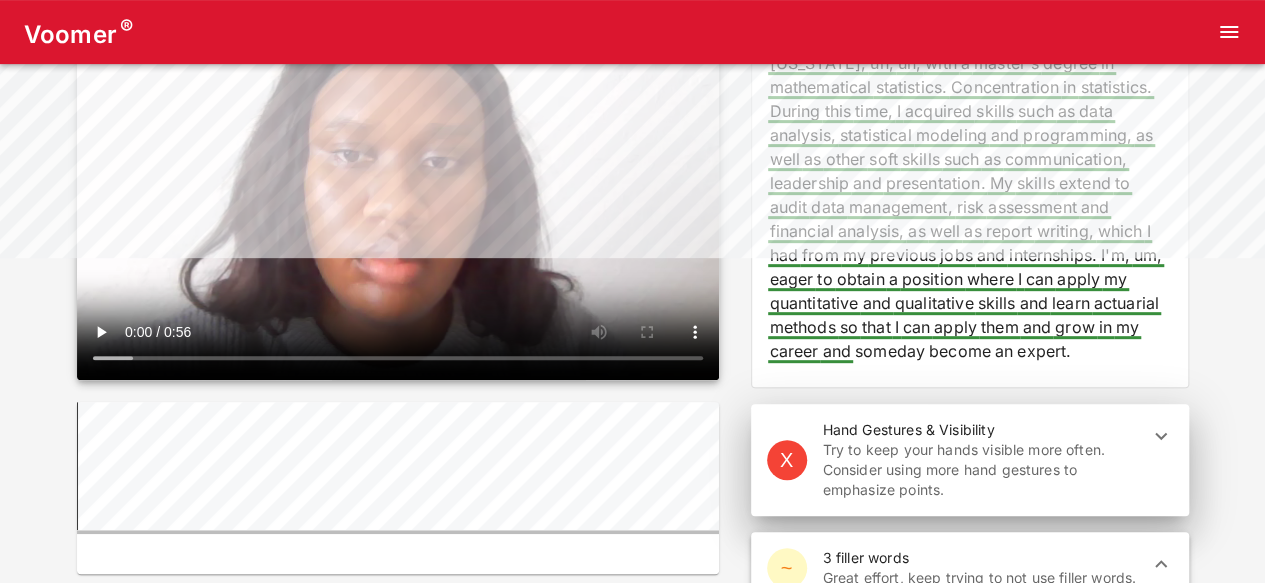 scroll, scrollTop: 338, scrollLeft: 0, axis: vertical 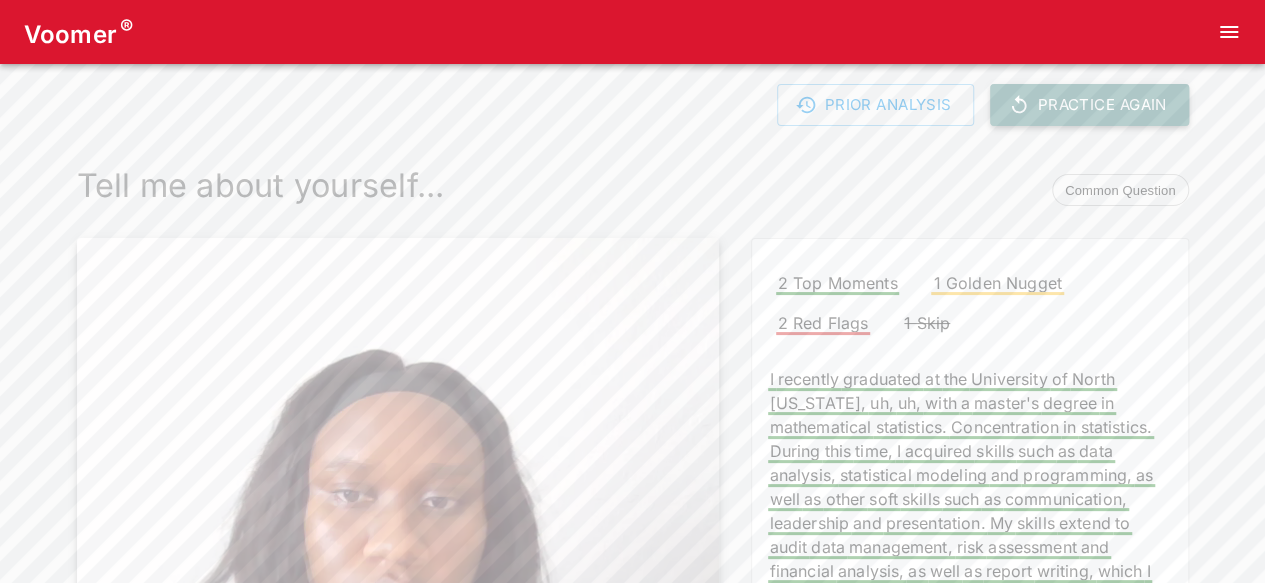 click on "Practice Again" at bounding box center [1089, 105] 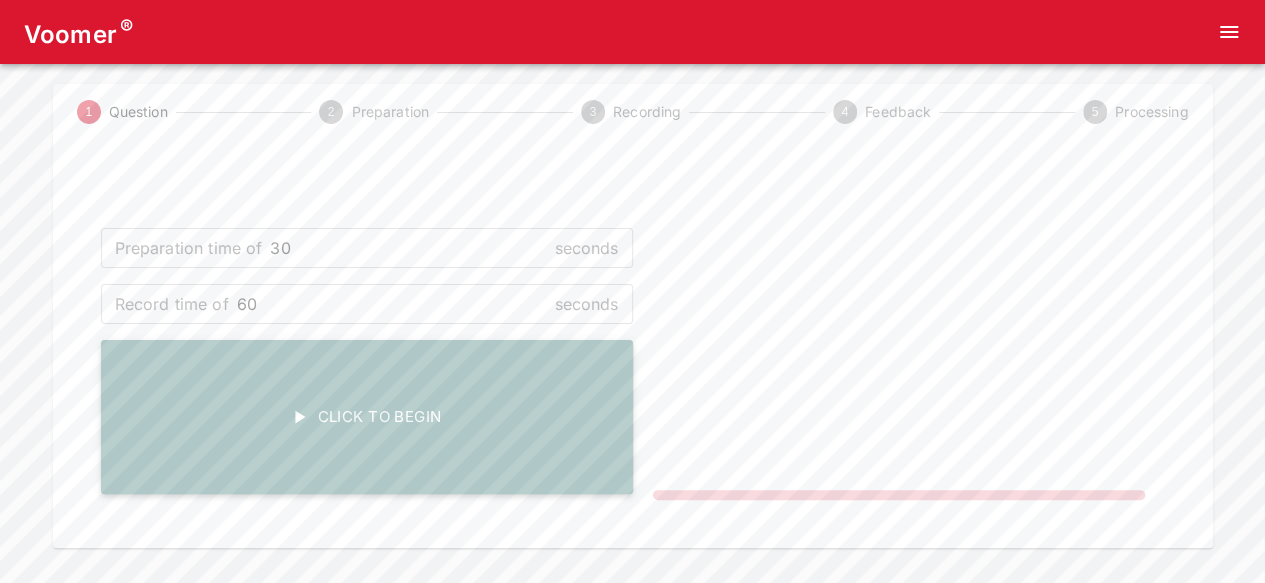 click on "Click To Begin" at bounding box center [367, 417] 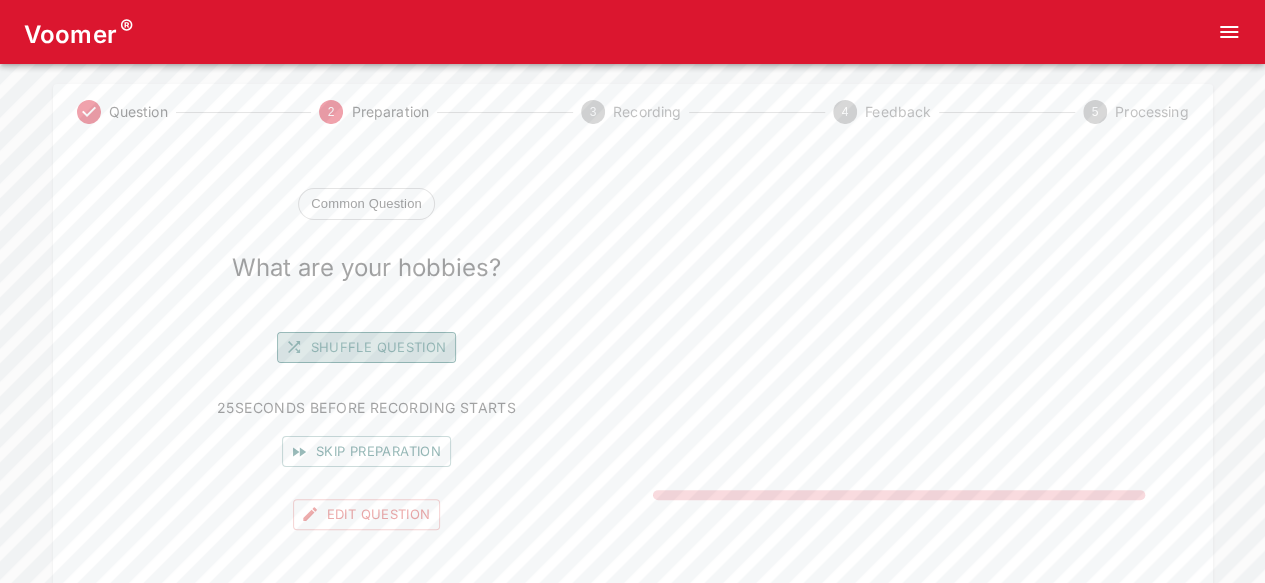 click on "Shuffle question" at bounding box center (367, 347) 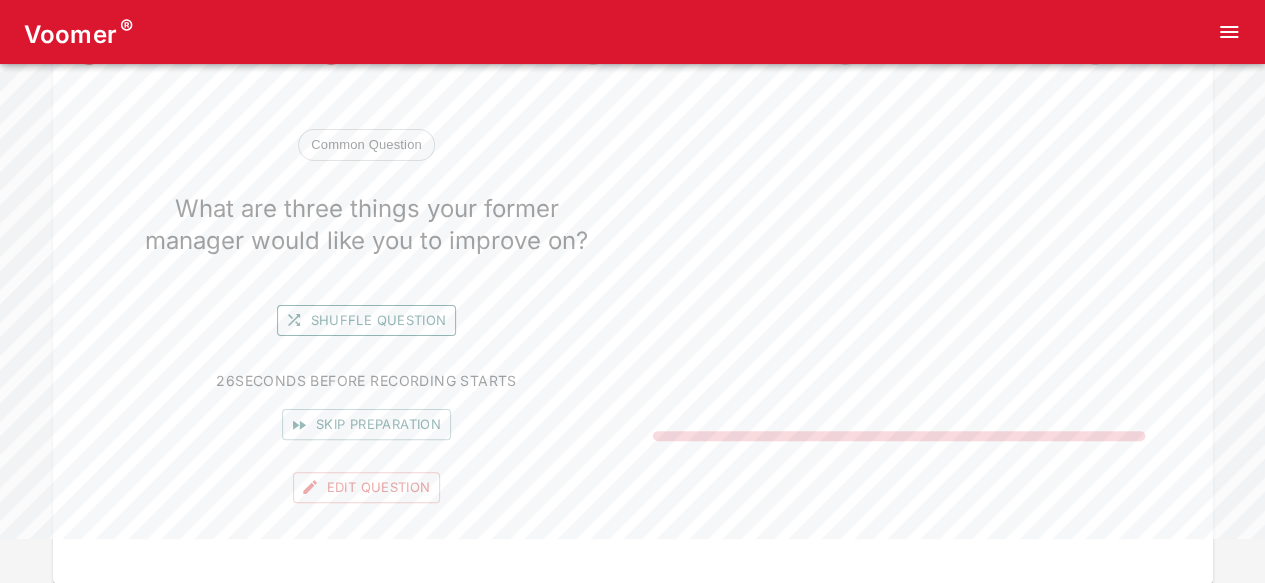 scroll, scrollTop: 67, scrollLeft: 0, axis: vertical 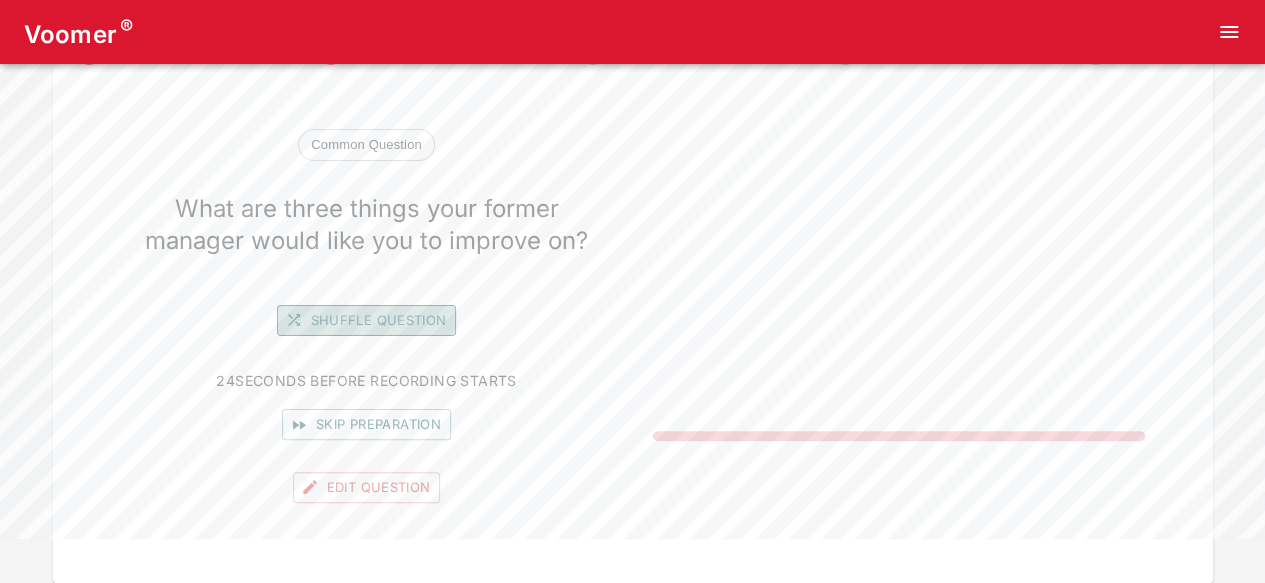 click on "Shuffle question" at bounding box center (367, 320) 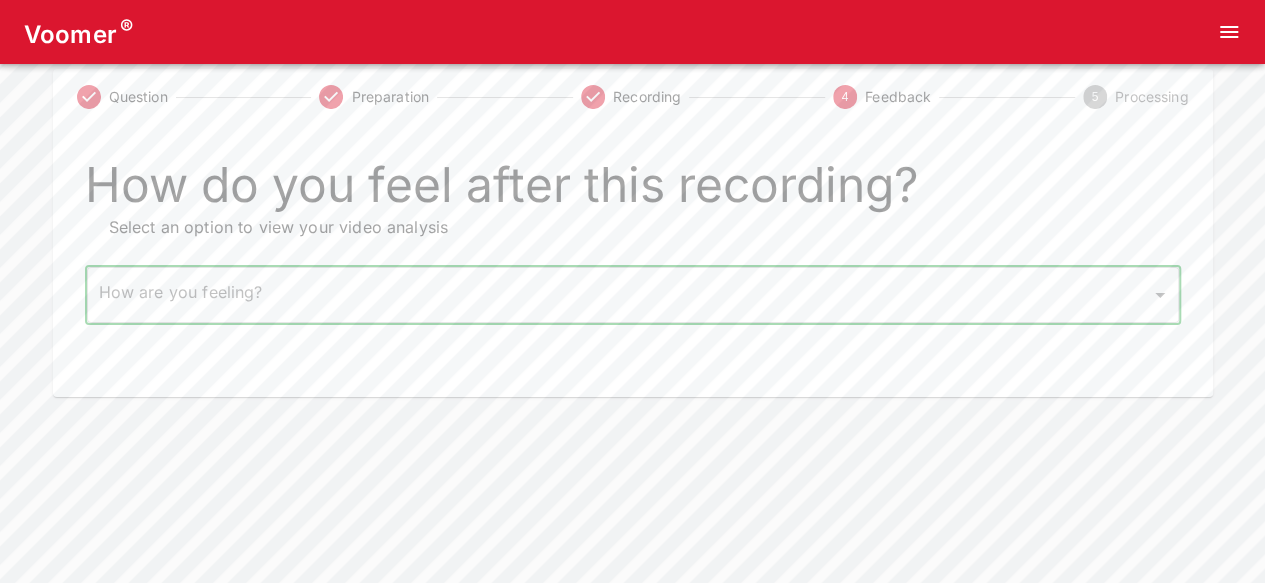 scroll, scrollTop: 0, scrollLeft: 0, axis: both 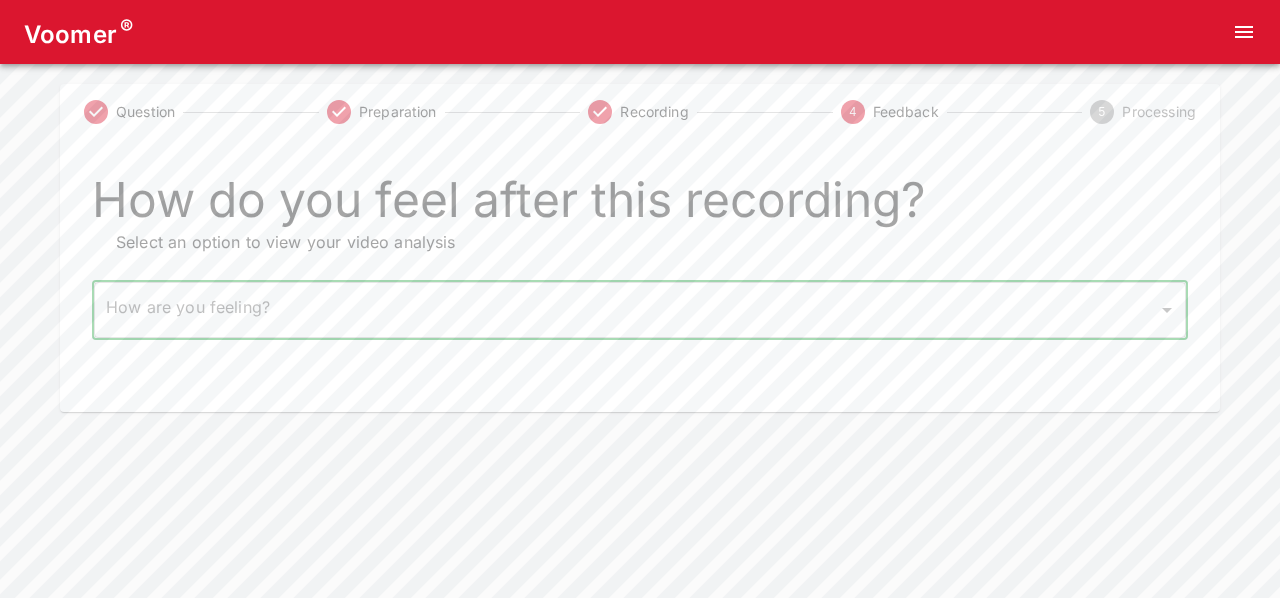 click on "Voomer ® Question Preparation Recording 4 Feedback 5 Processing How do you feel after this recording? Select an option to view your video analysis How are you feeling? ​ How are you feeling? Home Analysis Tokens: 0 Pricing Log Out" at bounding box center (640, 206) 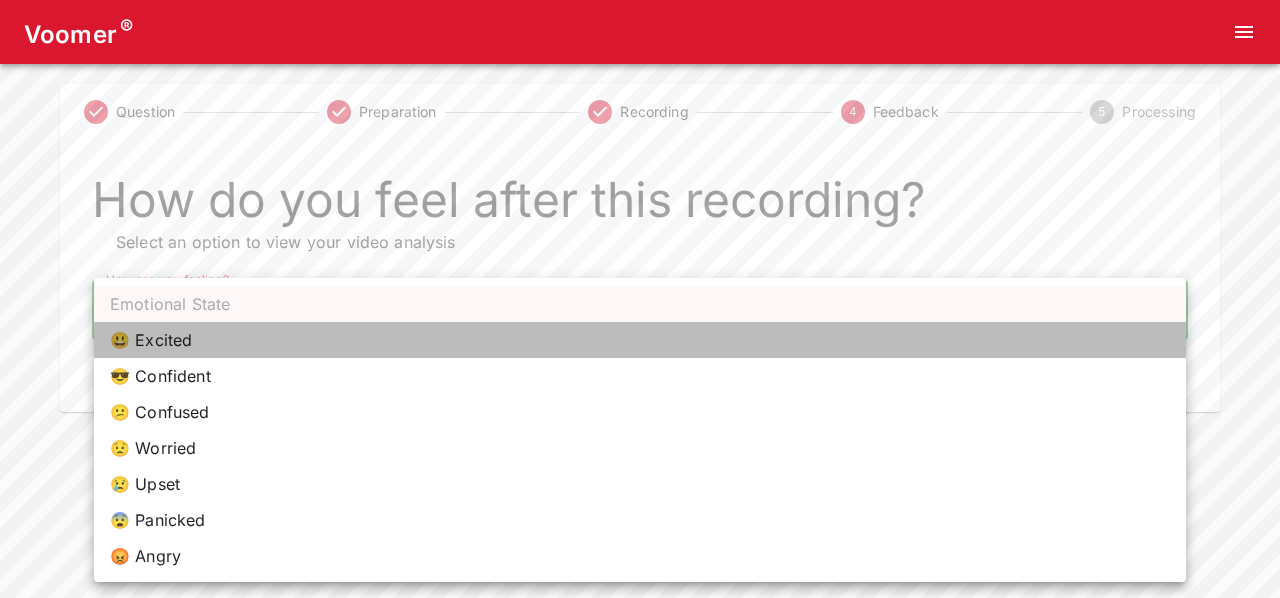 click on "😃 Excited" at bounding box center (640, 340) 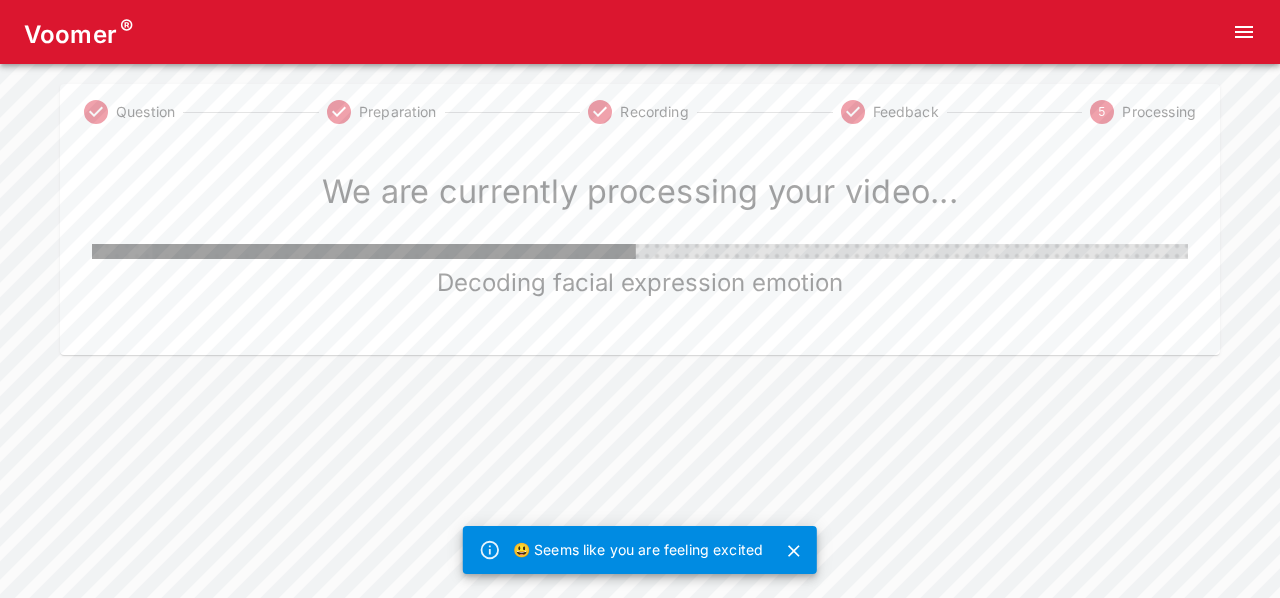 click 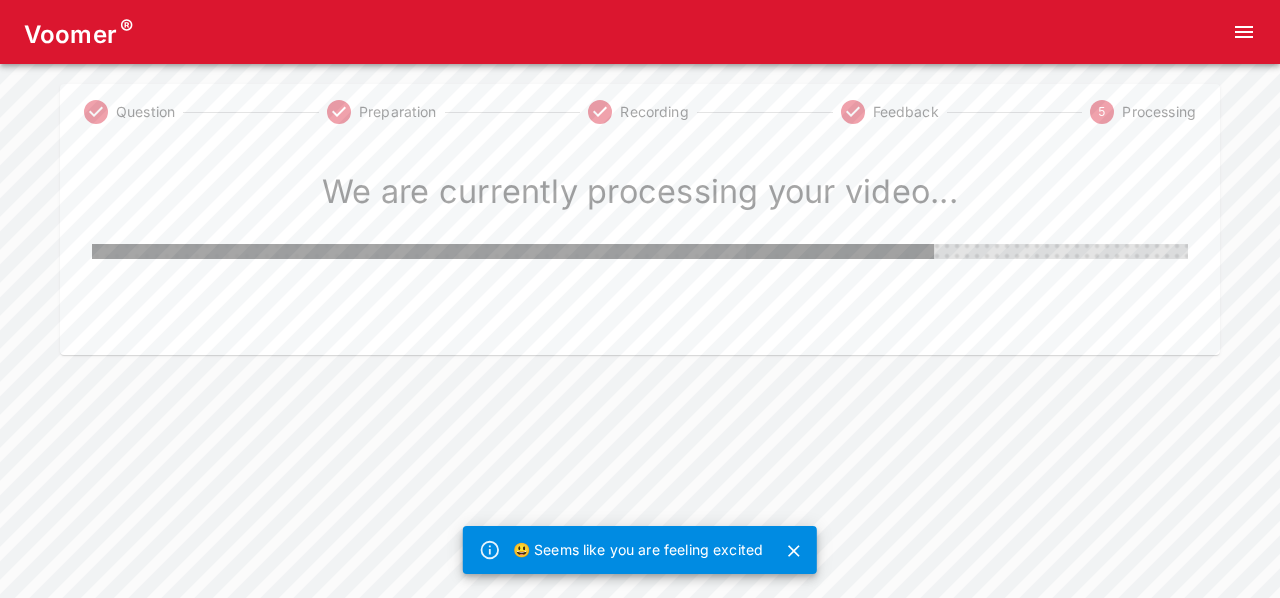 click 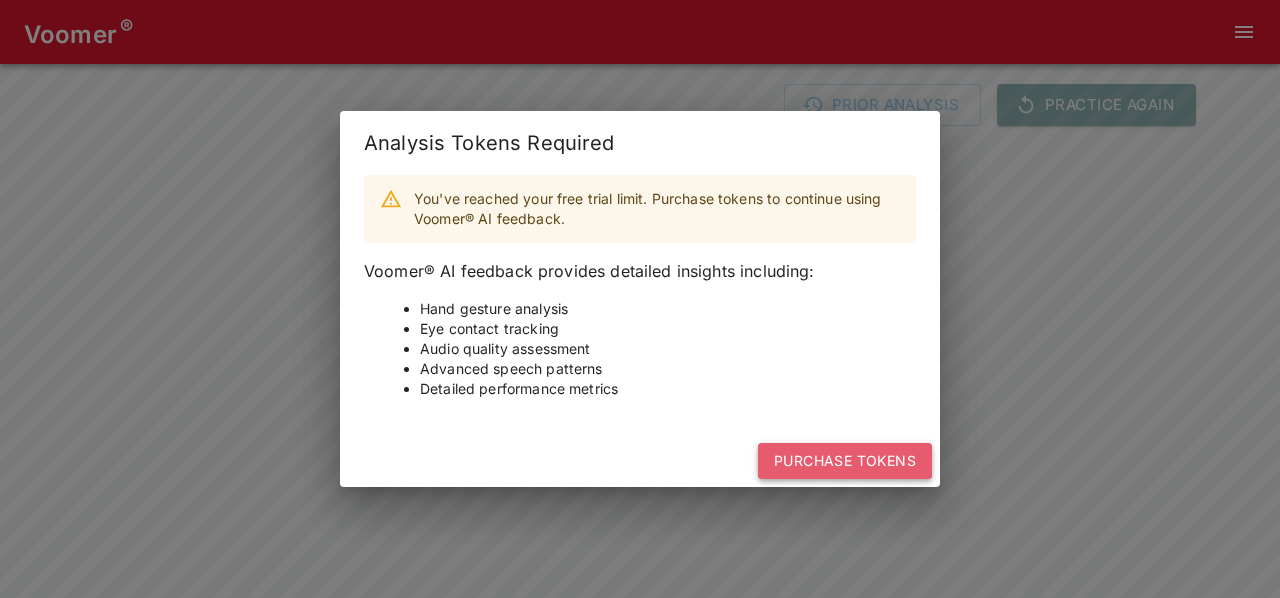 click on "Purchase Tokens" at bounding box center [845, 461] 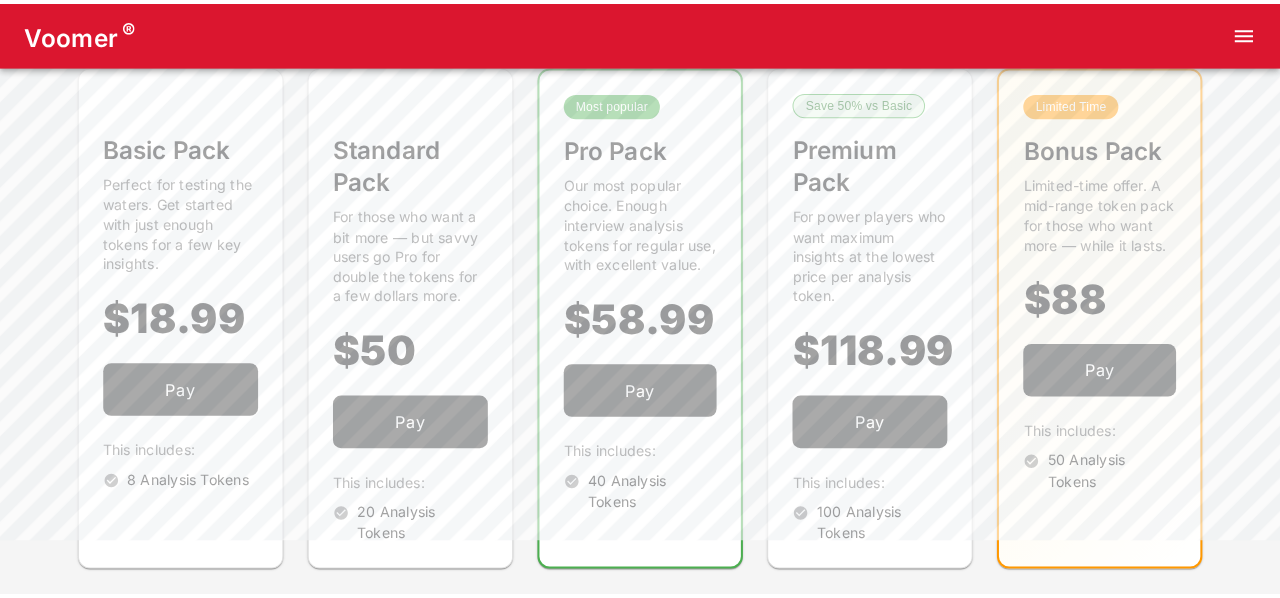 scroll, scrollTop: 0, scrollLeft: 0, axis: both 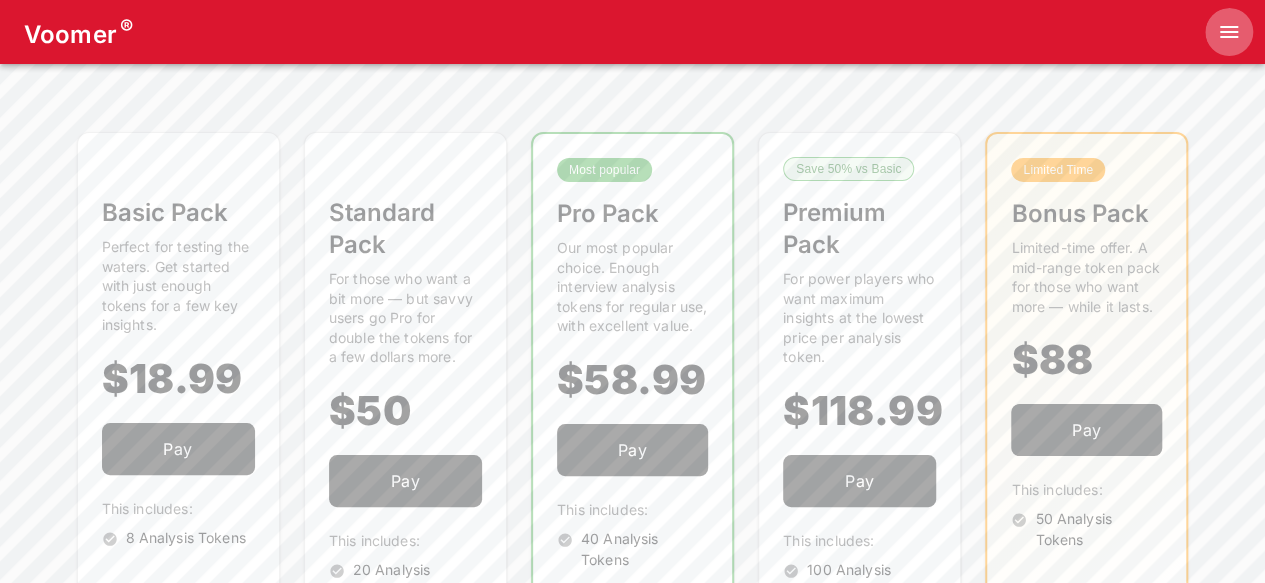 click 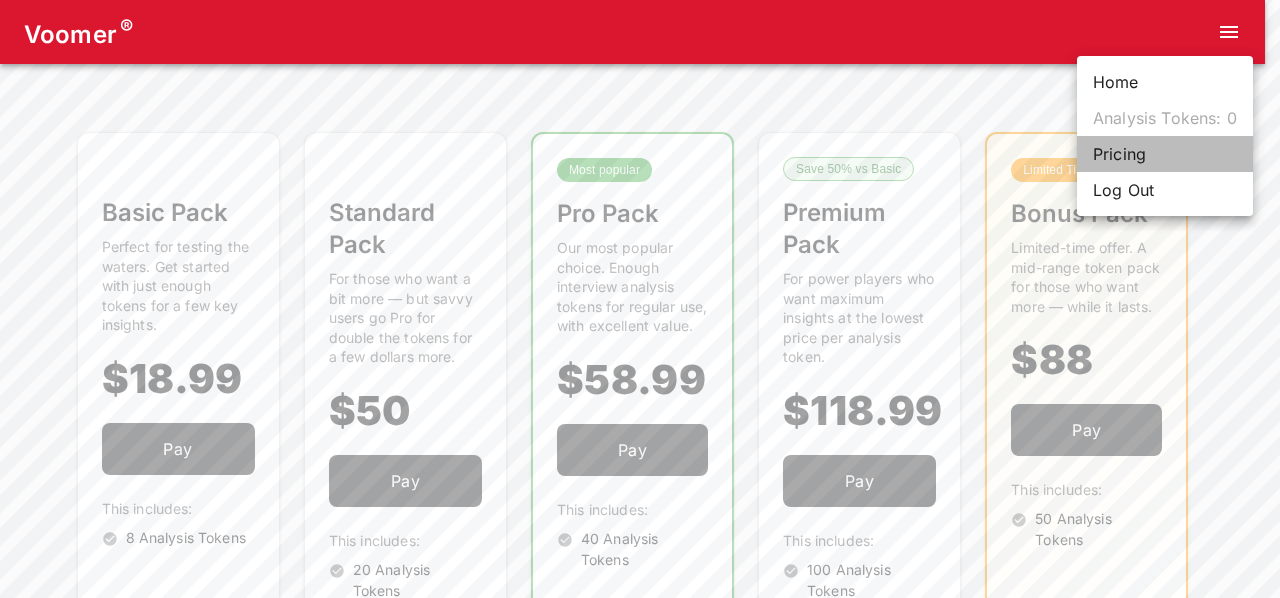 click on "Pricing" at bounding box center [1165, 154] 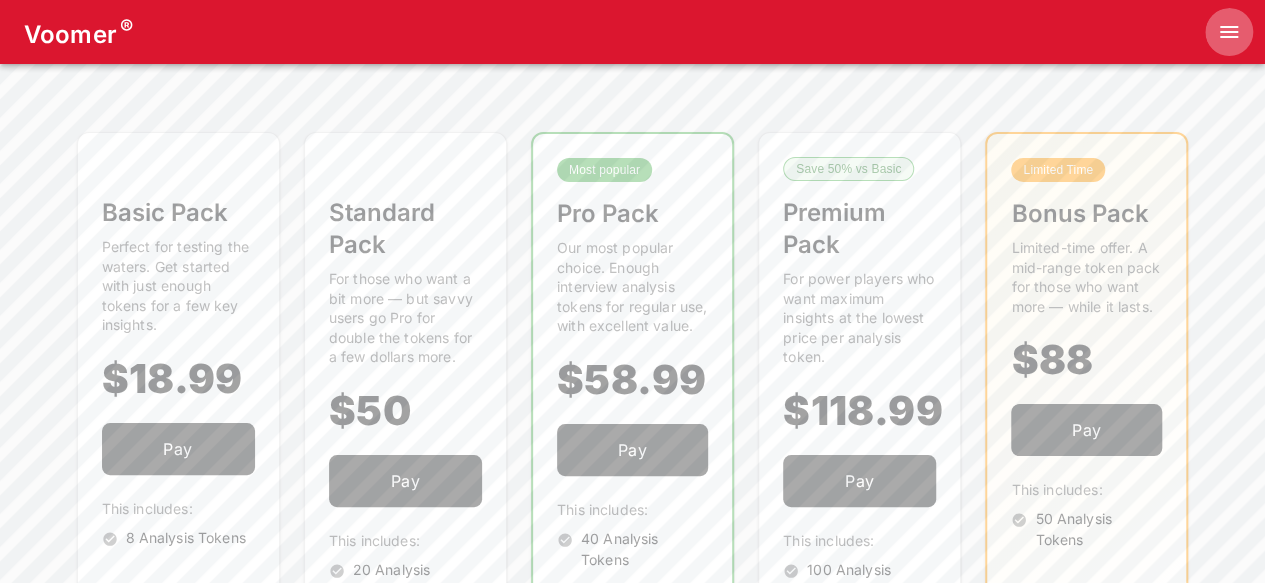 click at bounding box center [1229, 32] 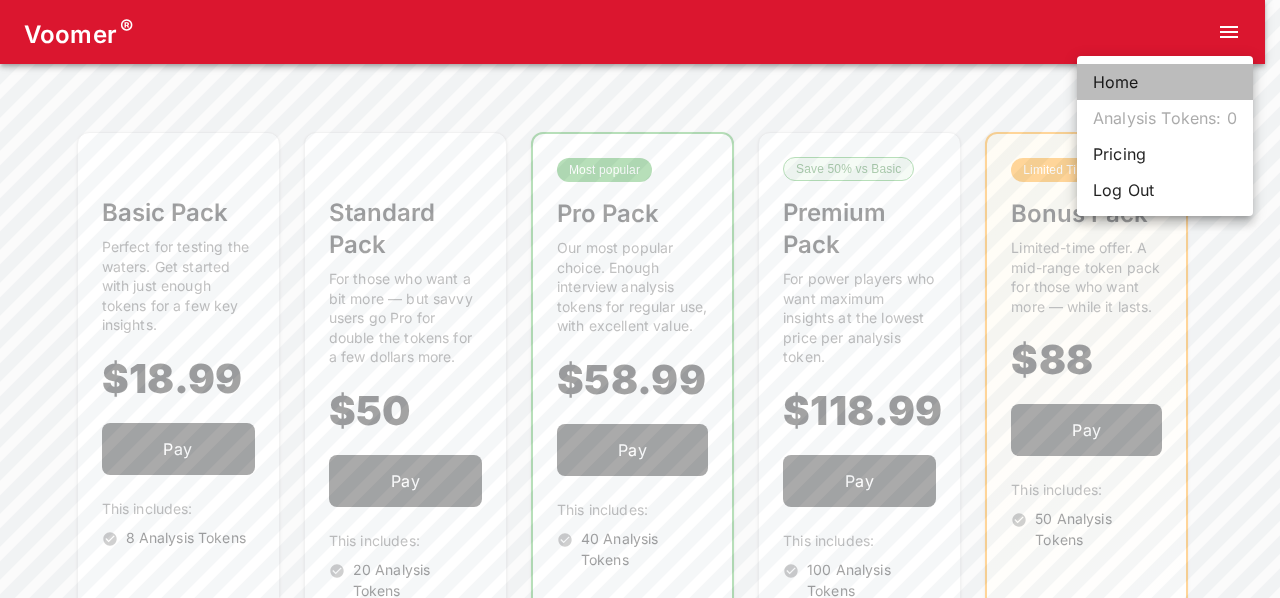click on "Home" at bounding box center (1165, 82) 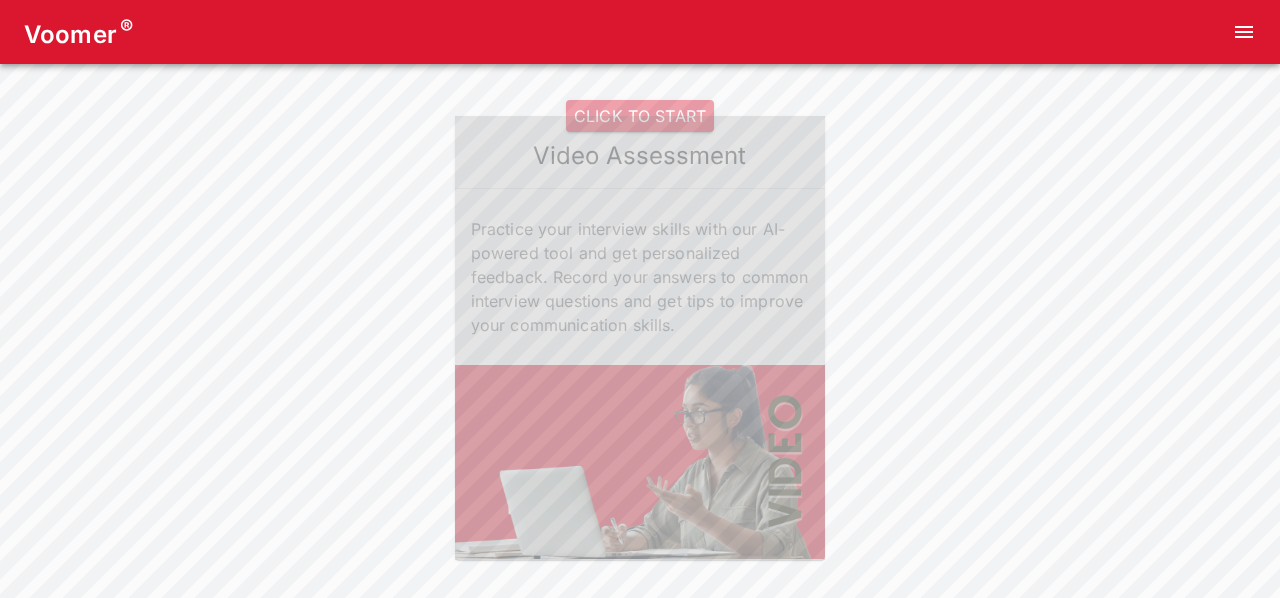 click on "CLICK TO START" at bounding box center [640, 116] 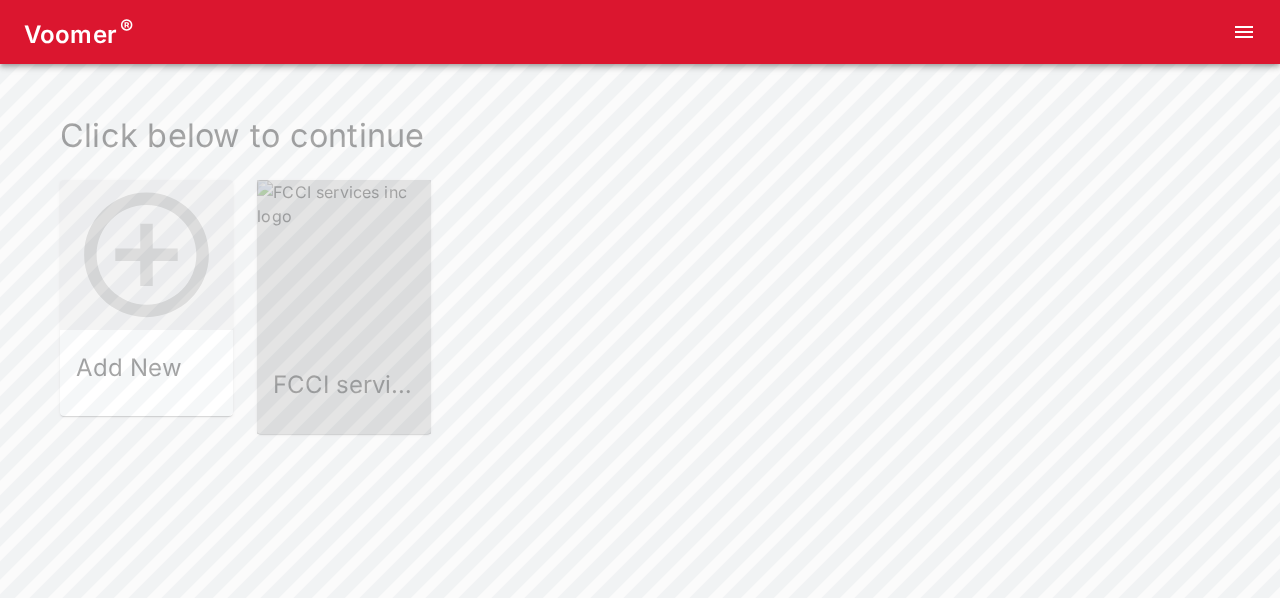click at bounding box center [343, 266] 